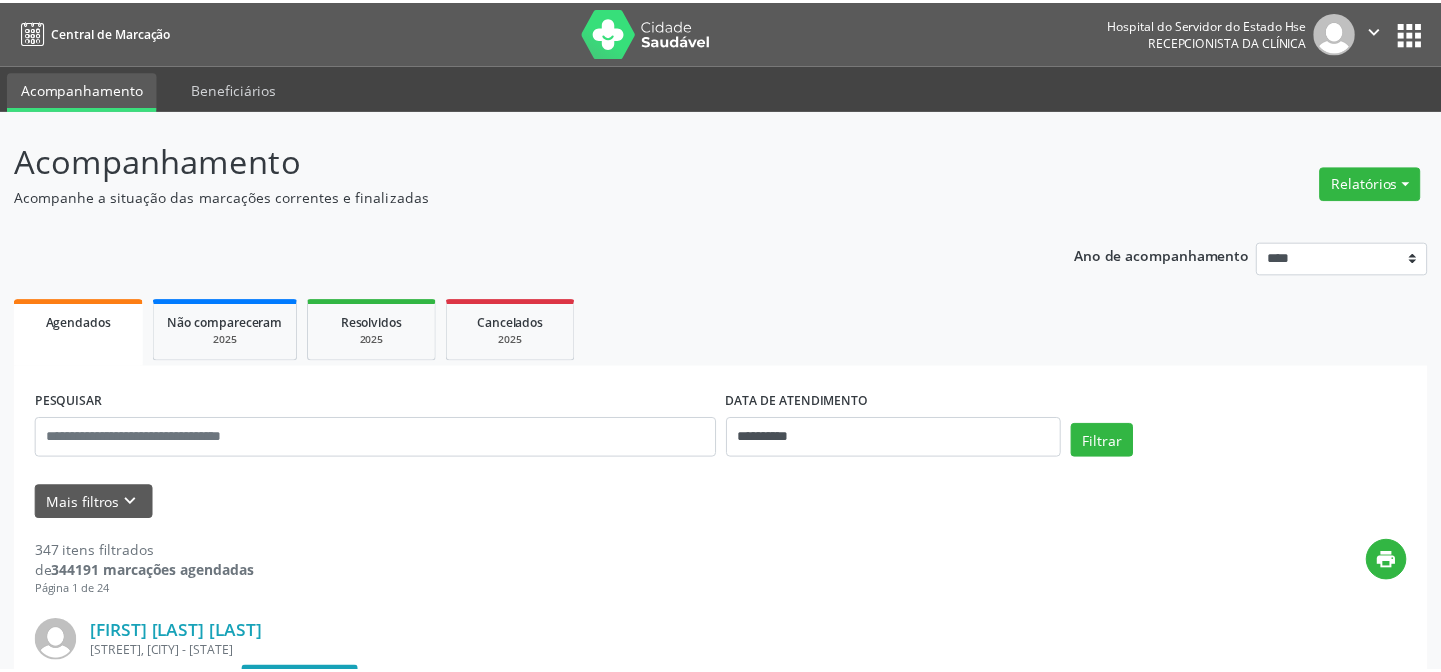 scroll, scrollTop: 0, scrollLeft: 0, axis: both 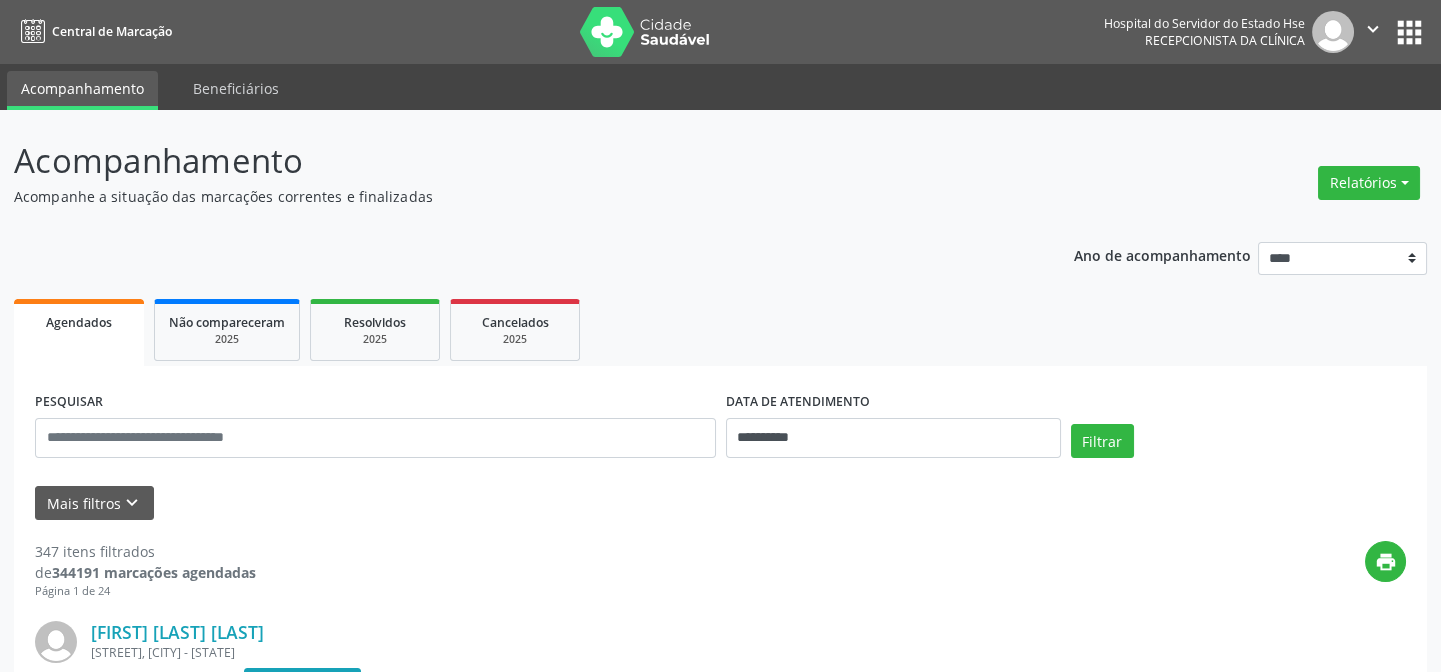 click on "Relatórios" at bounding box center [1369, 183] 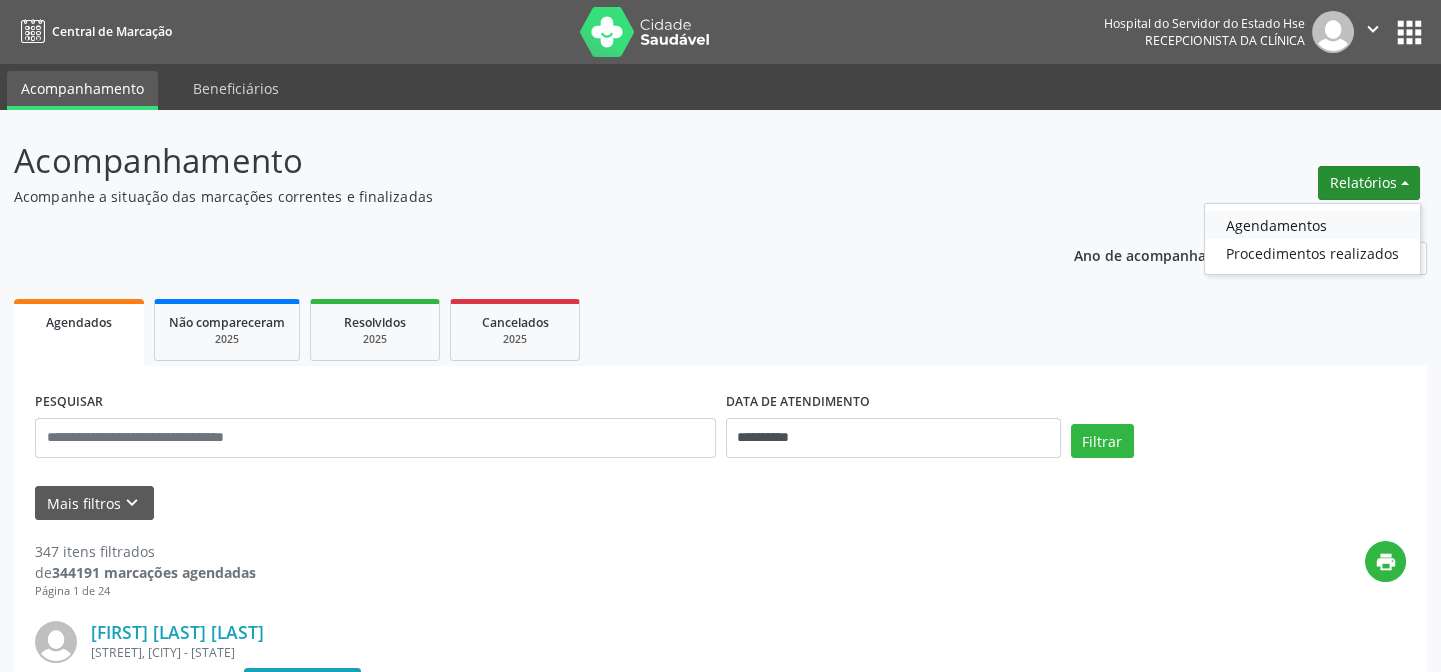 click on "Agendamentos" at bounding box center (1312, 225) 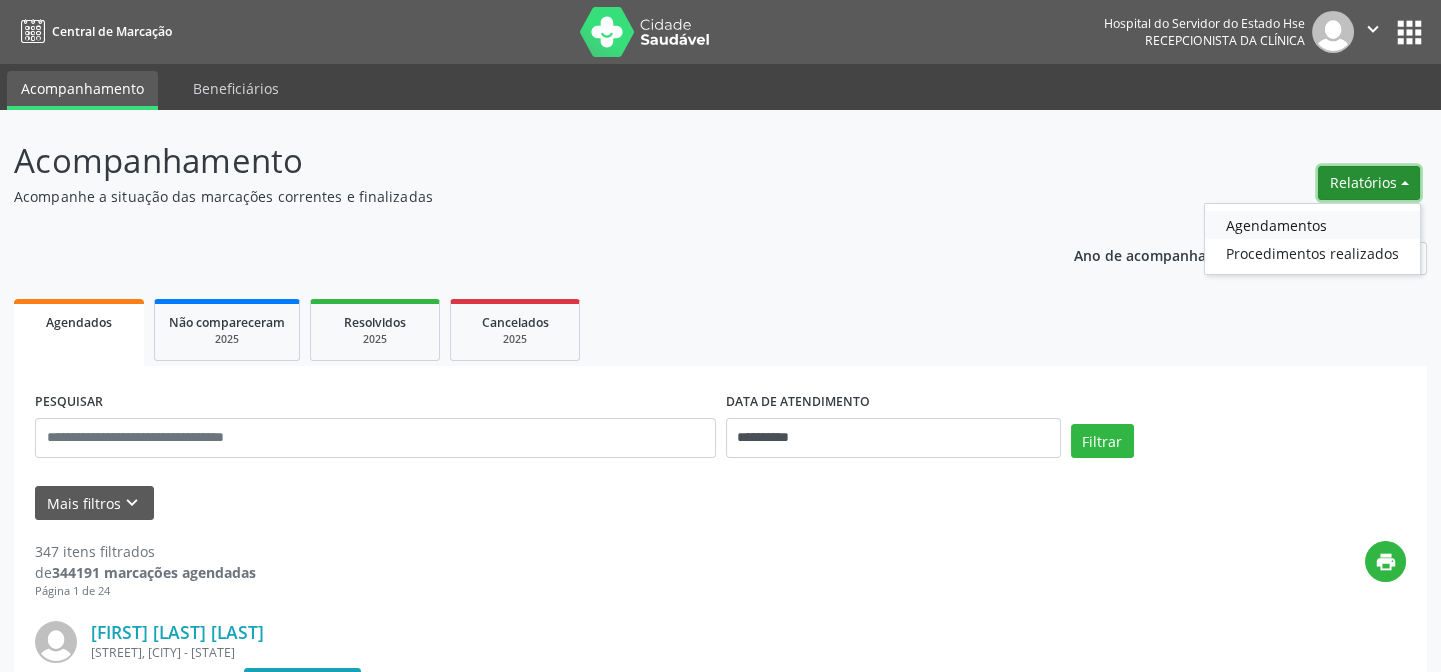 select on "*" 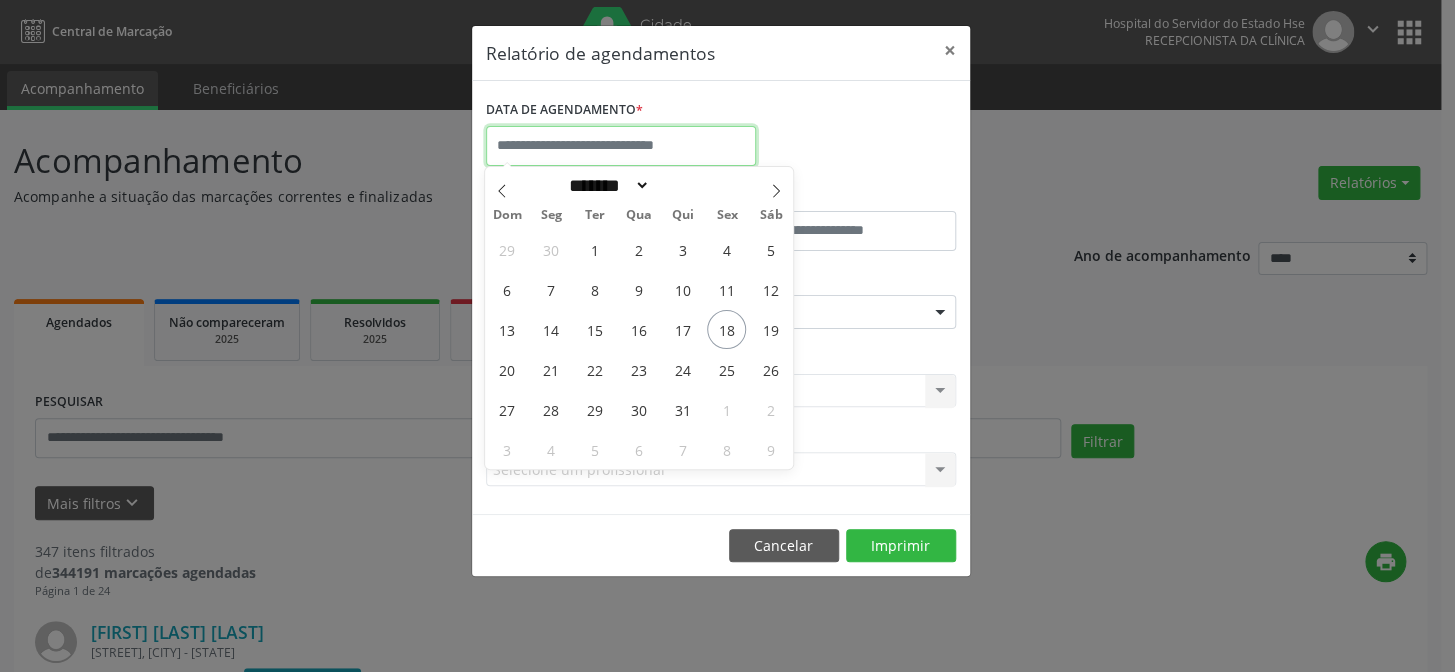 click at bounding box center [621, 146] 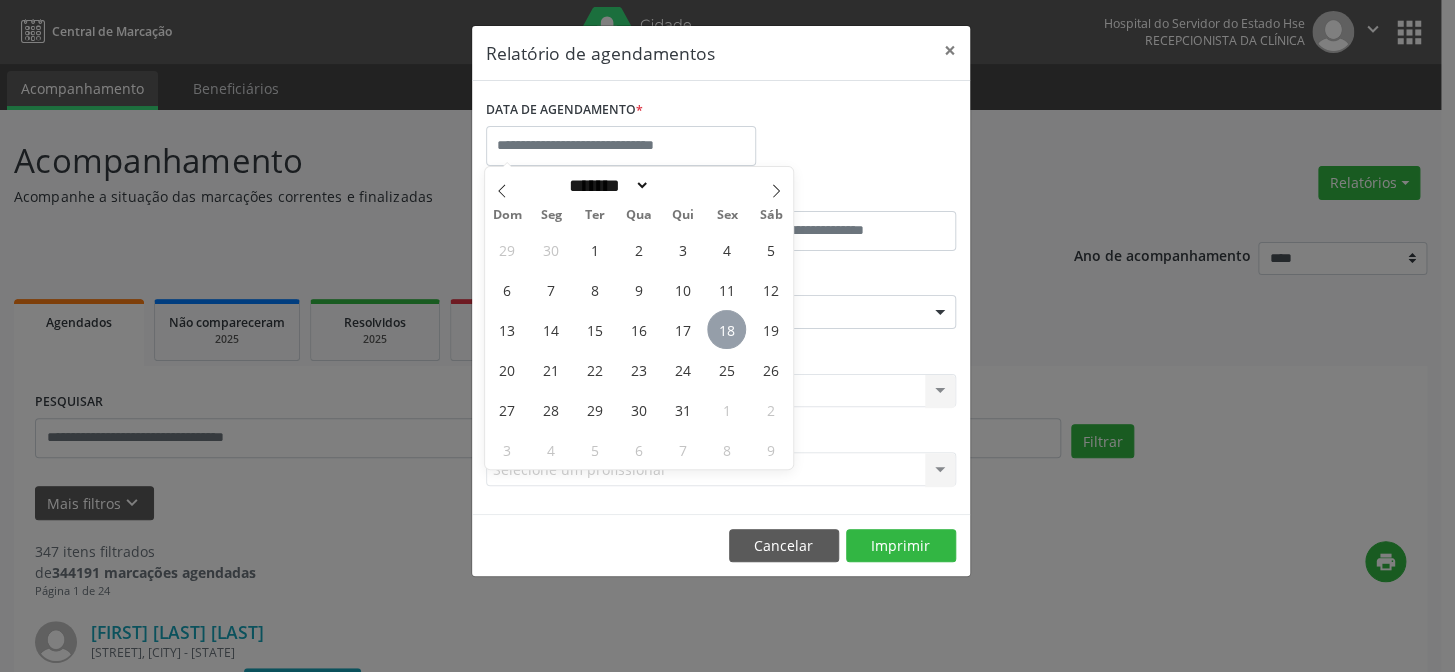 click on "18" at bounding box center (726, 329) 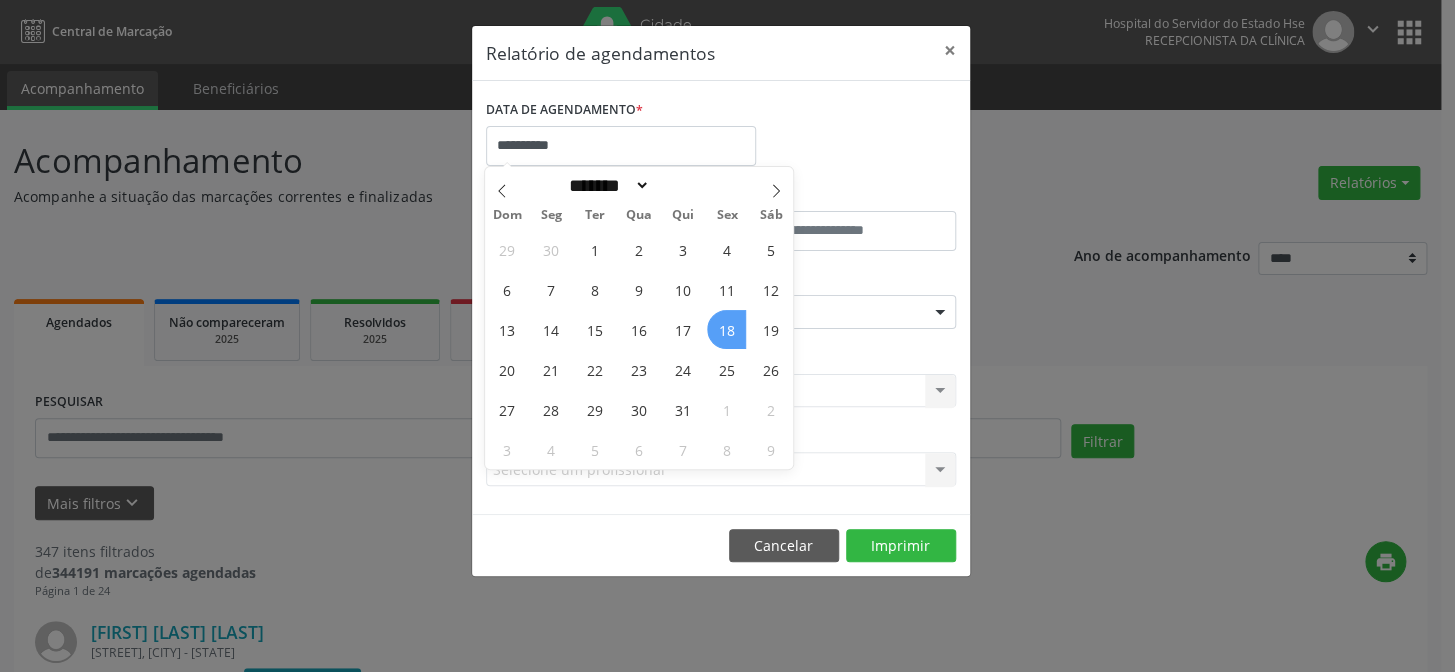 click on "18" at bounding box center [726, 329] 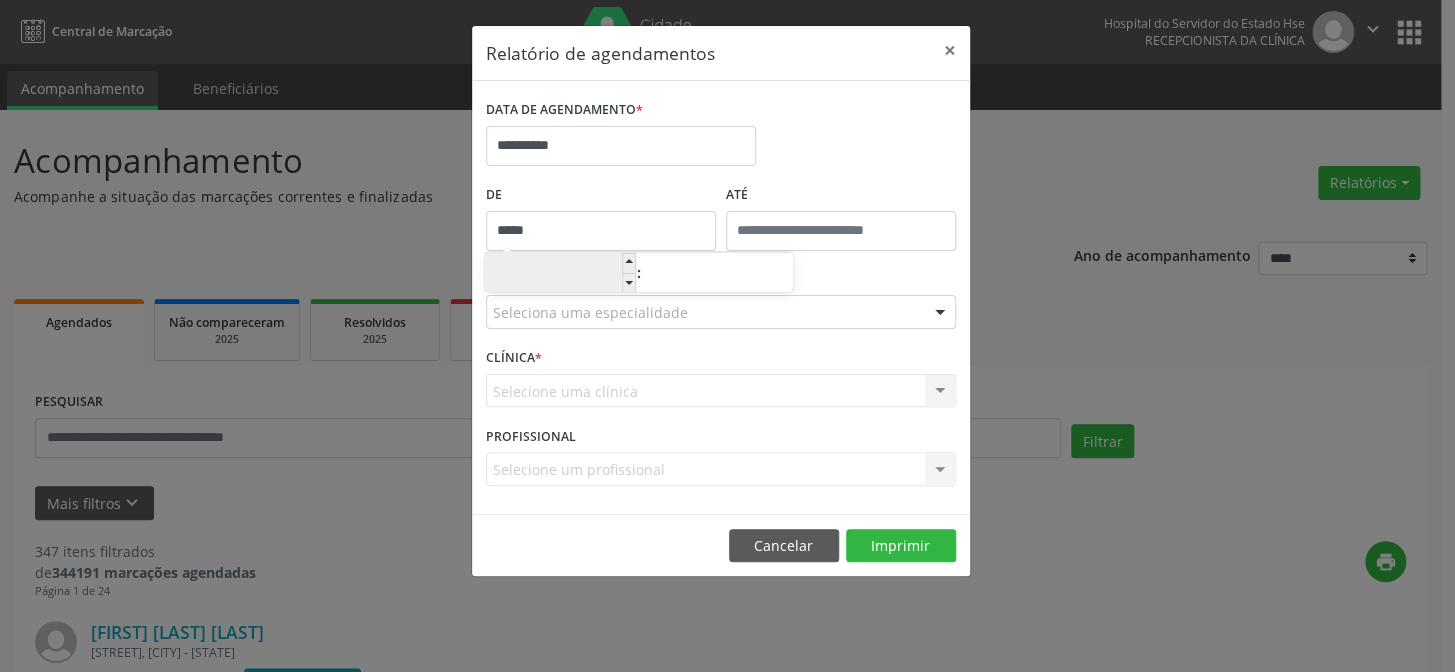 click on "*****" at bounding box center [601, 231] 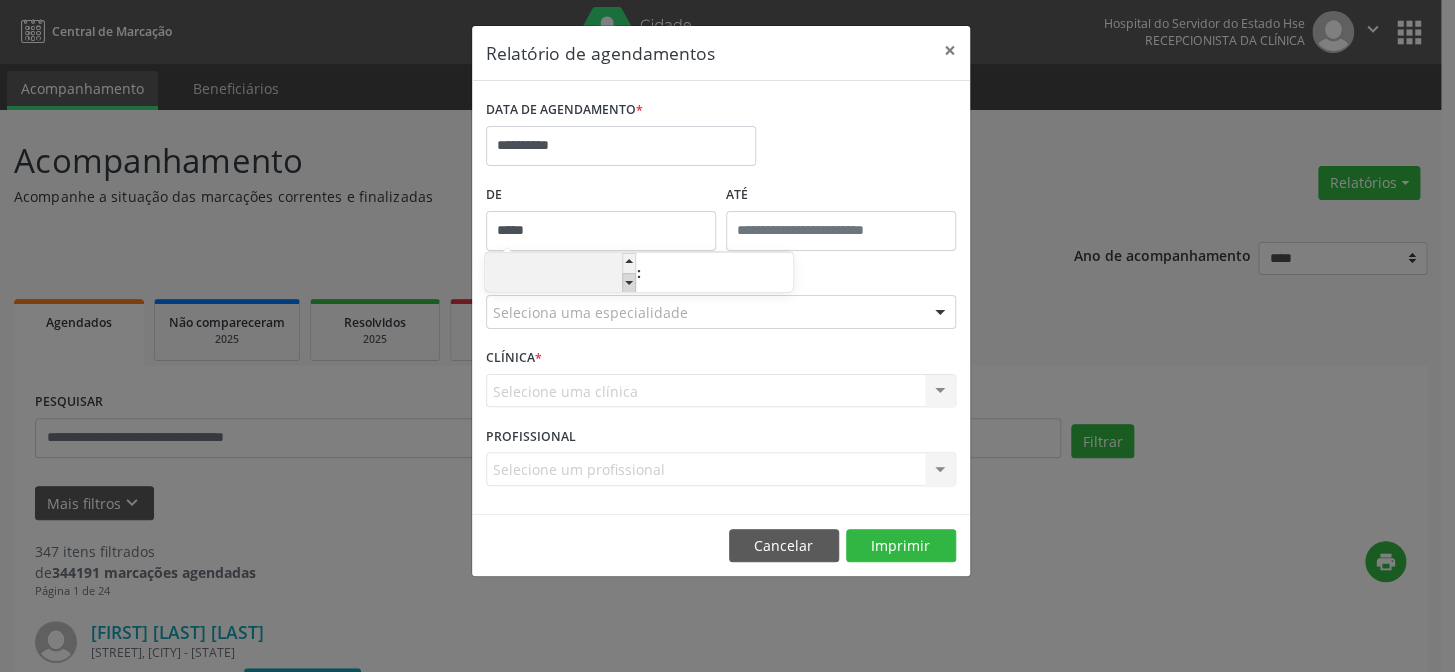 click at bounding box center (629, 283) 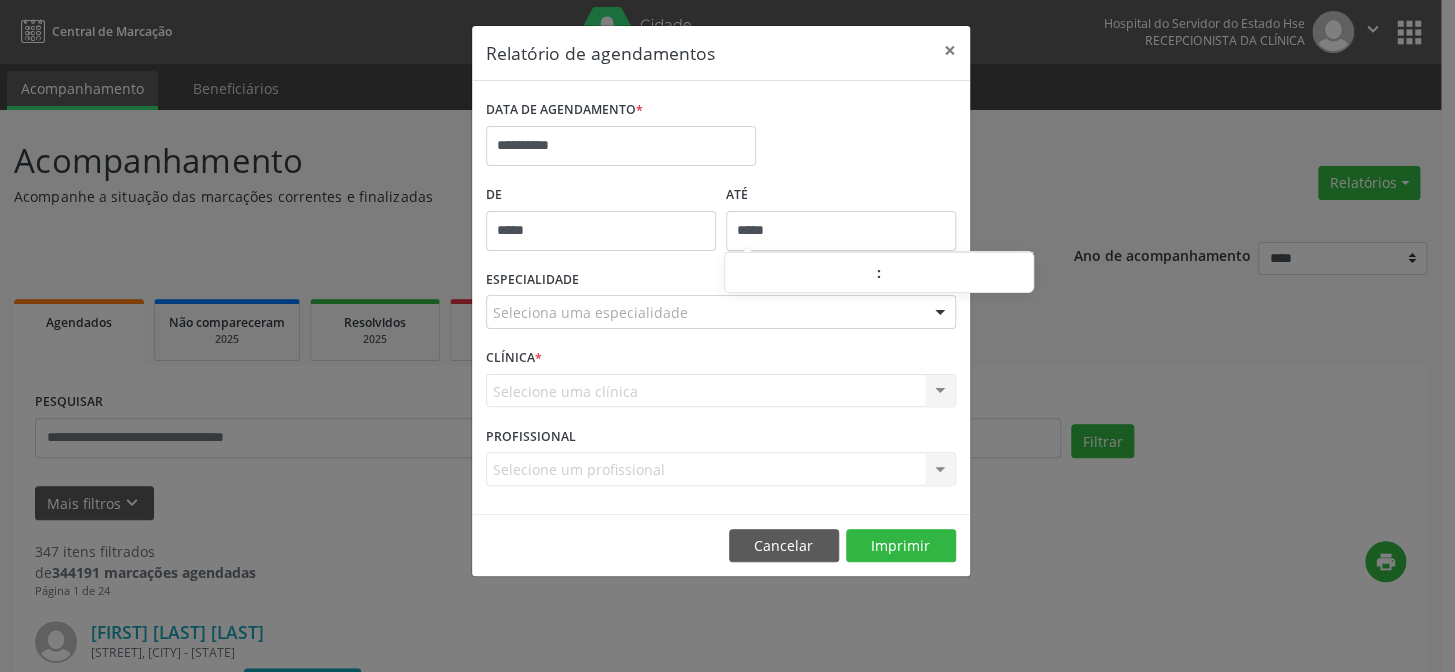 click on "*****" at bounding box center [841, 231] 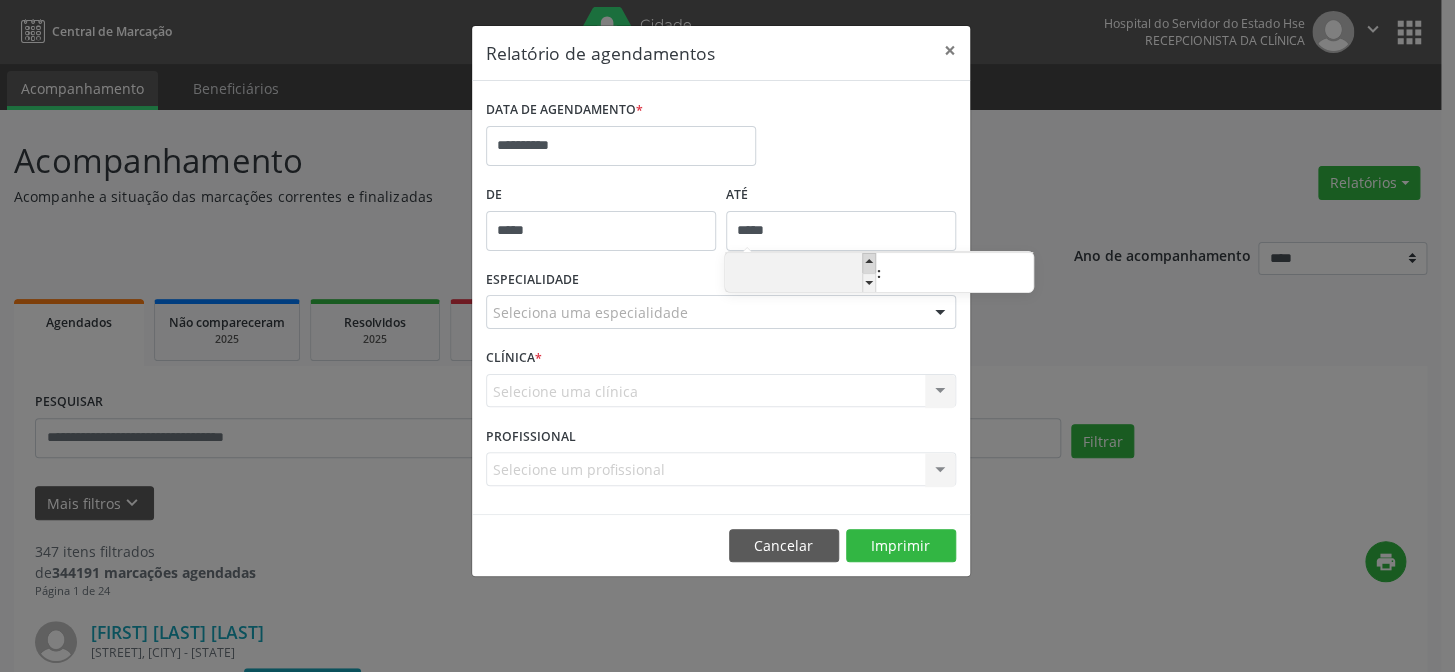 click at bounding box center [869, 263] 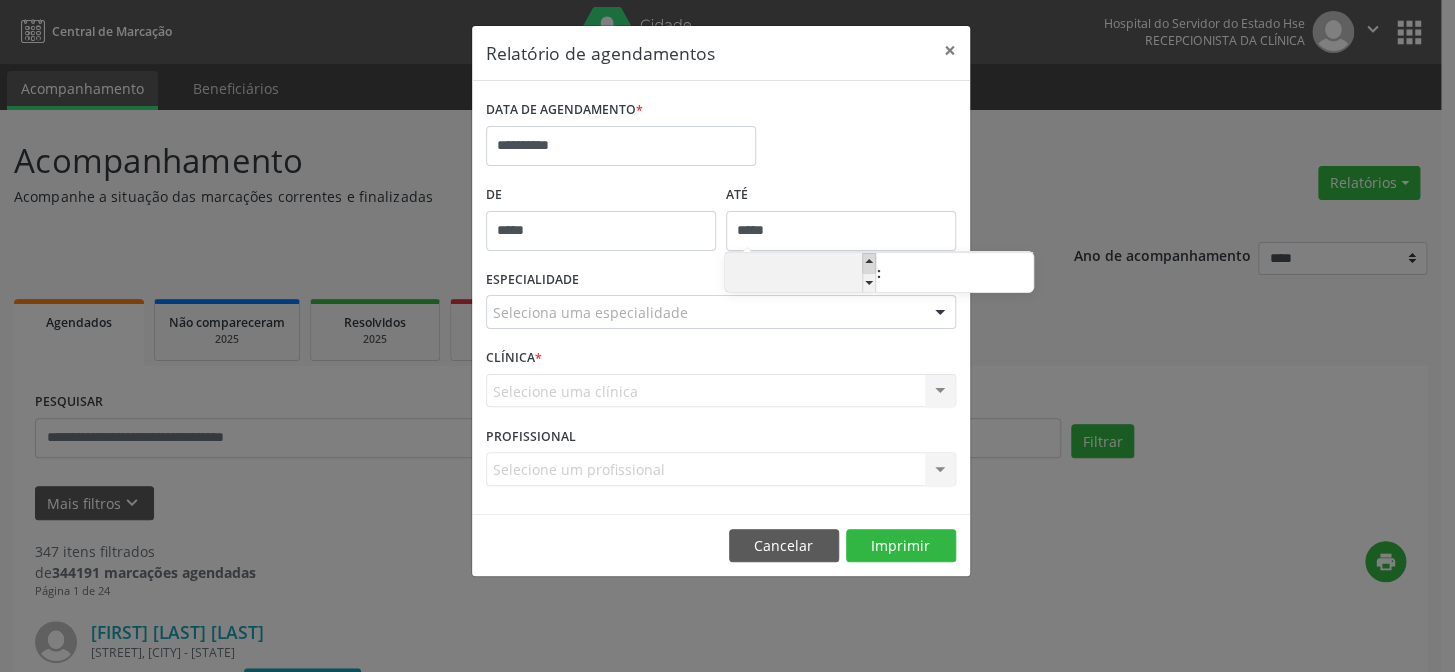 click at bounding box center [869, 263] 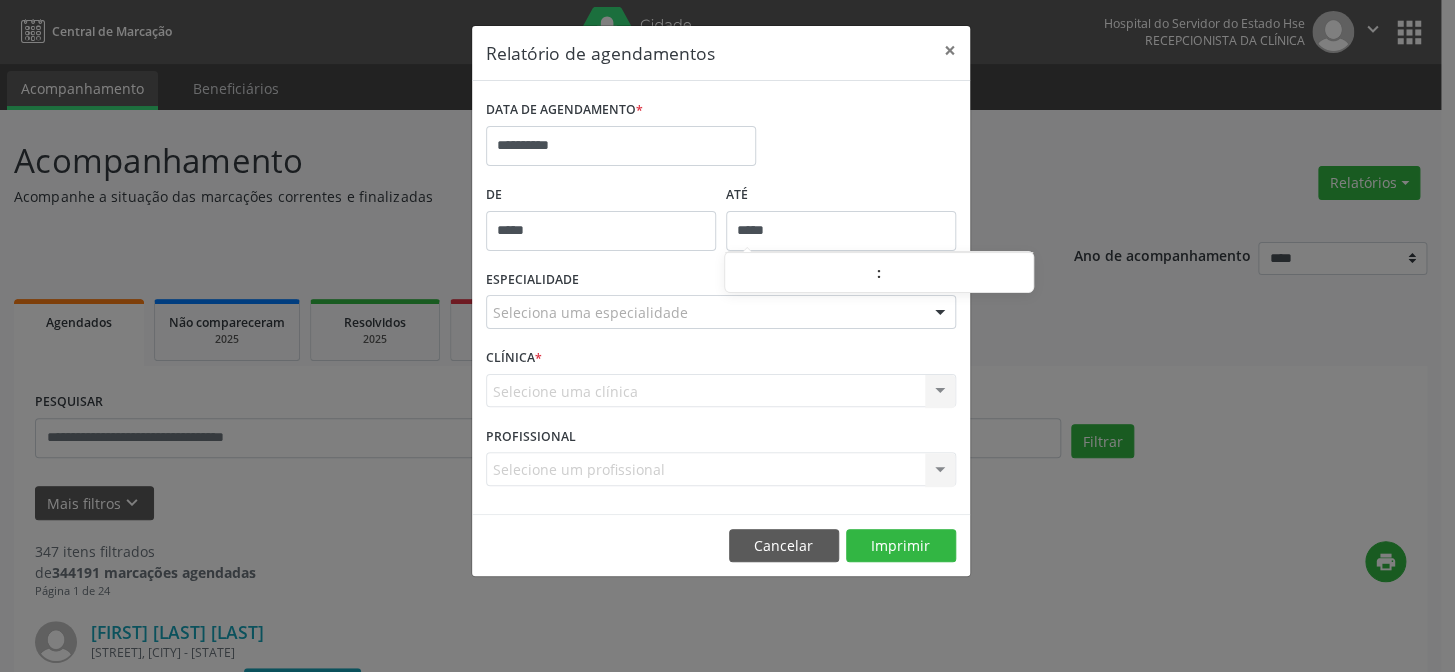 click at bounding box center [940, 313] 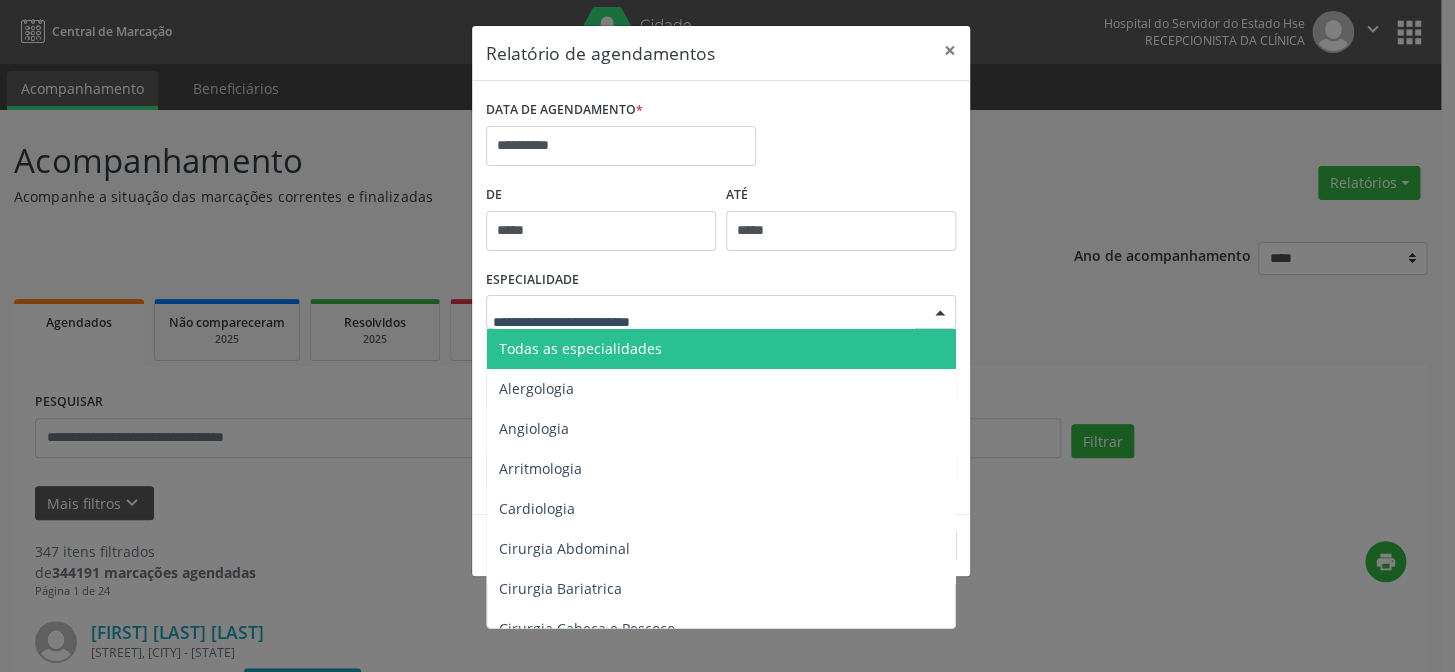 click on "Todas as especialidades" at bounding box center (722, 349) 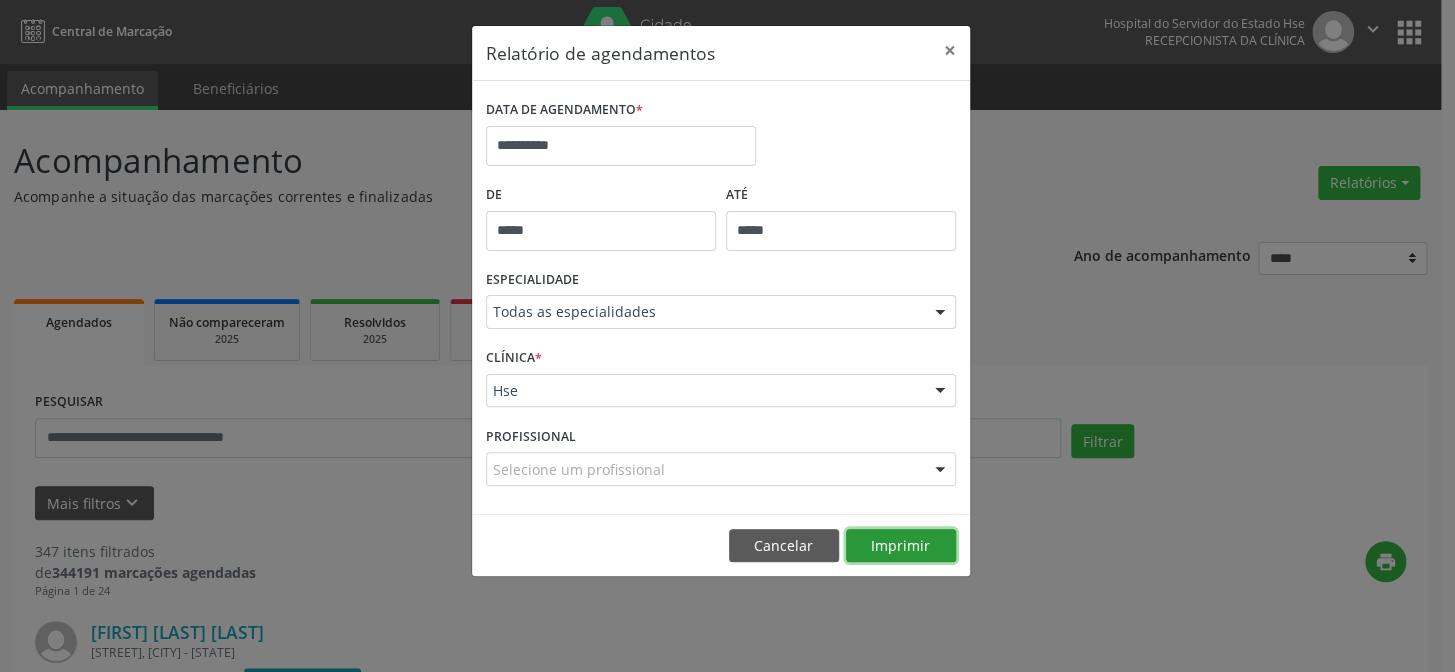 click on "Imprimir" at bounding box center (901, 546) 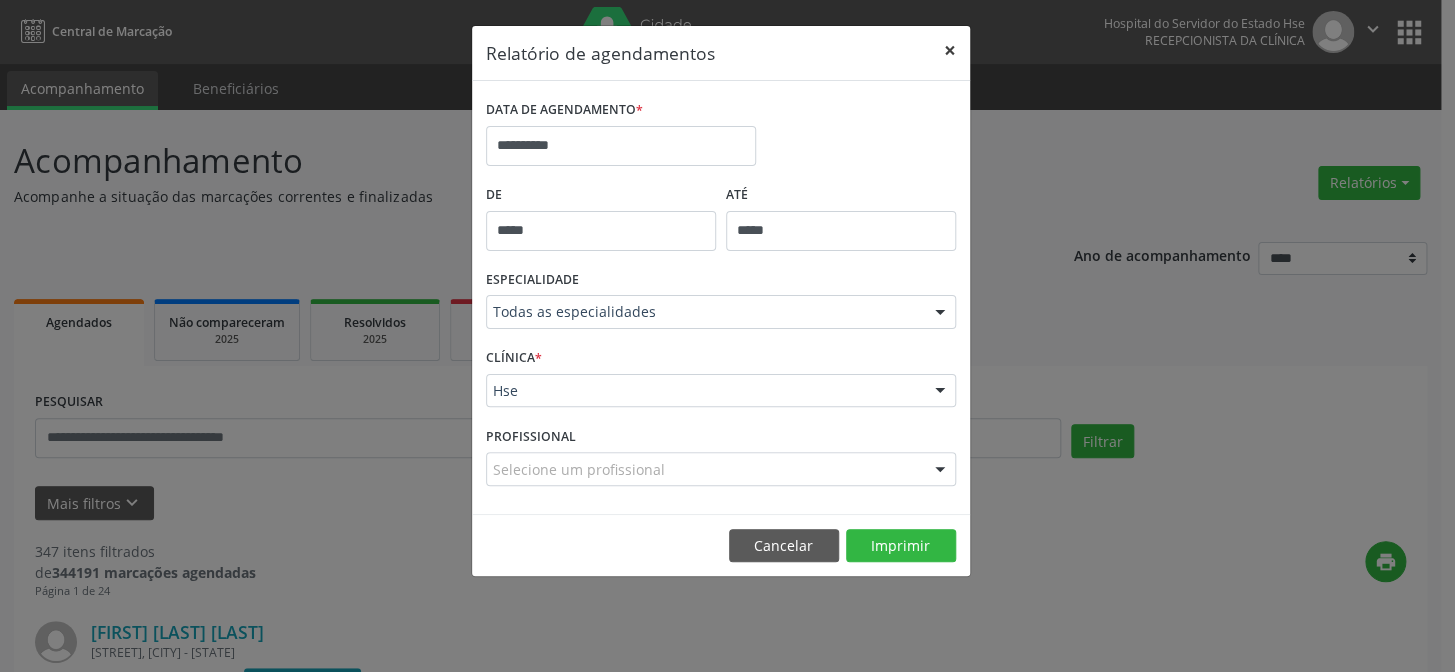 click on "×" at bounding box center (950, 50) 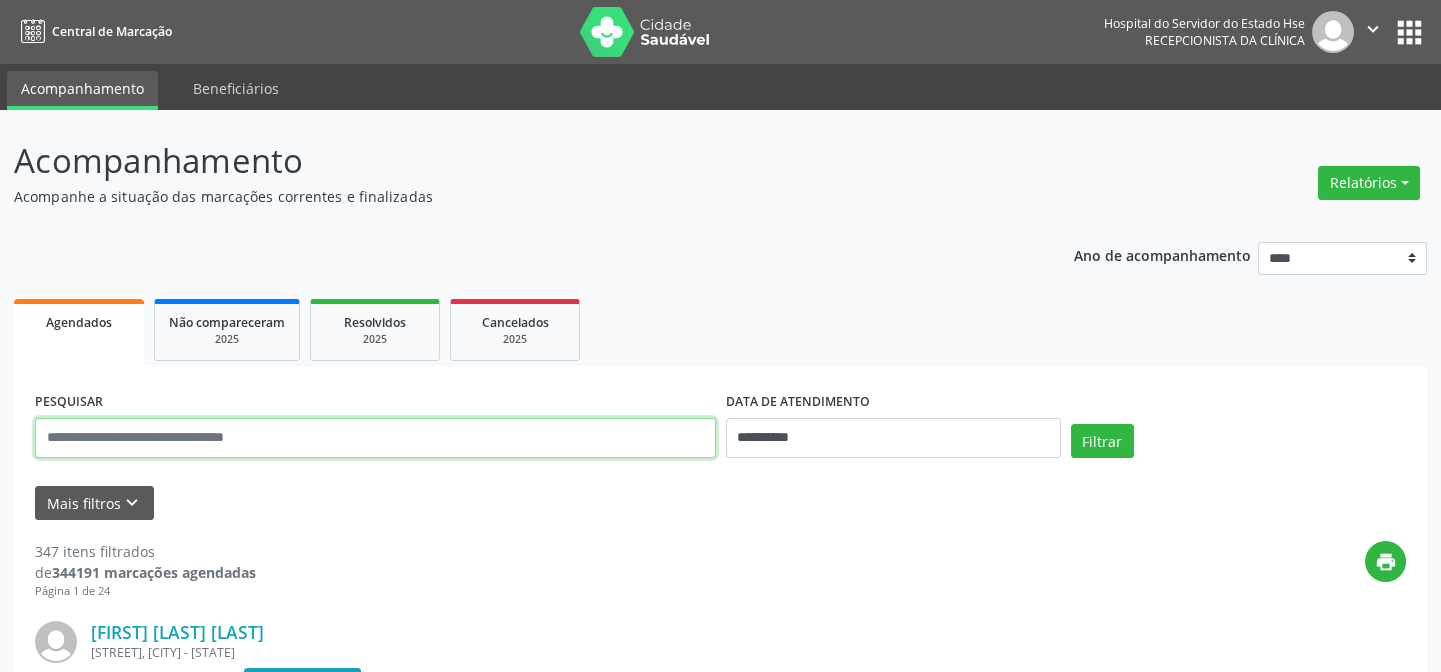 click at bounding box center [375, 438] 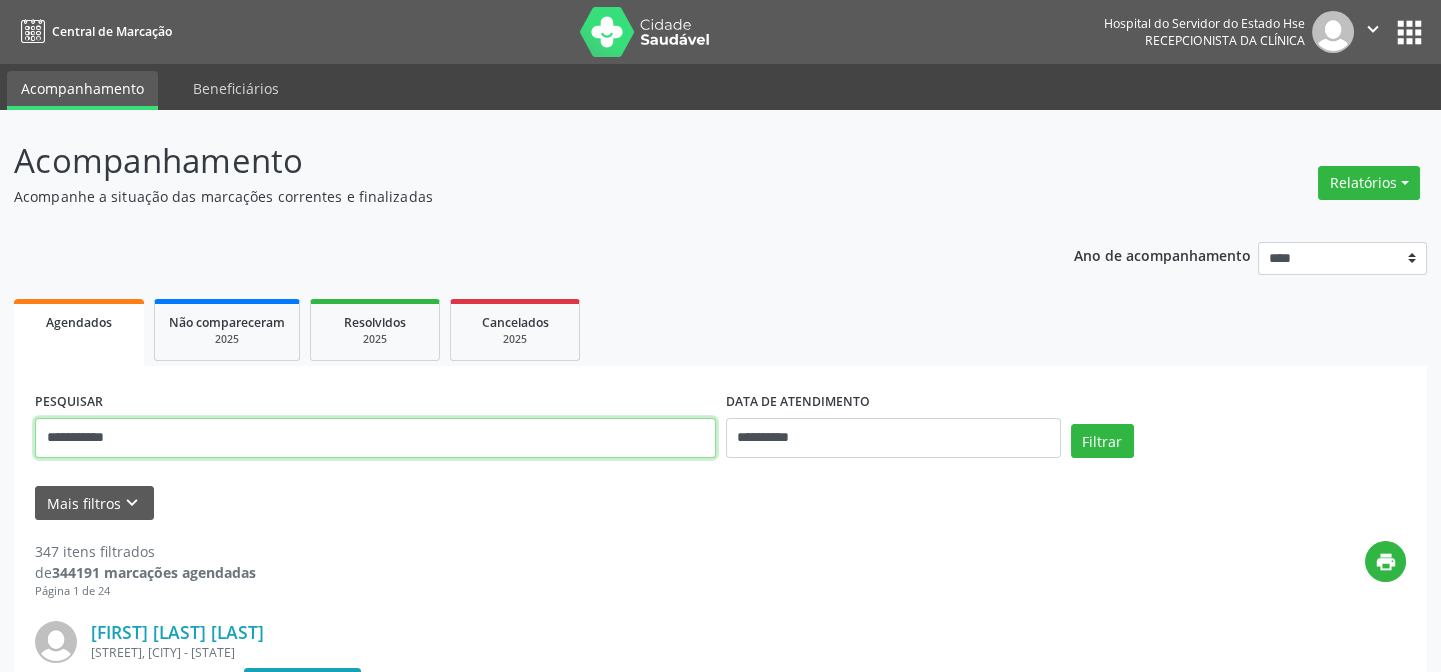 type on "**********" 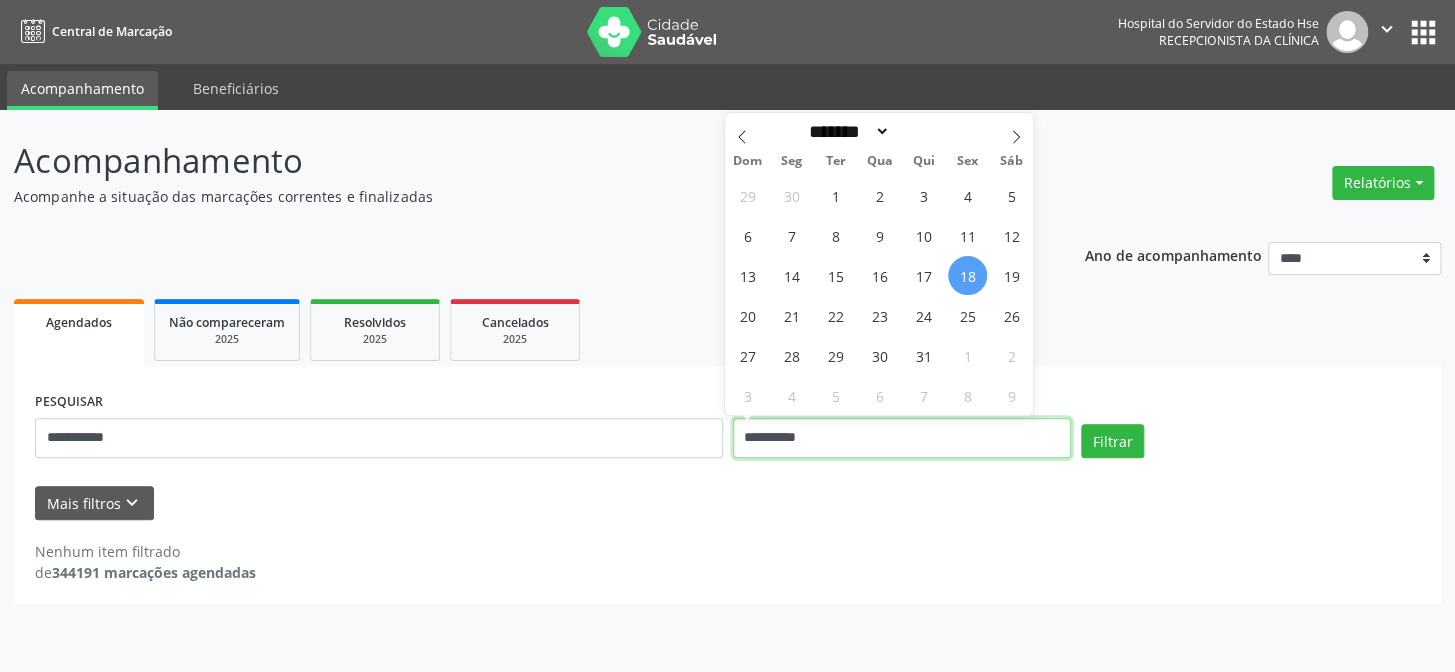 click on "**********" at bounding box center [902, 438] 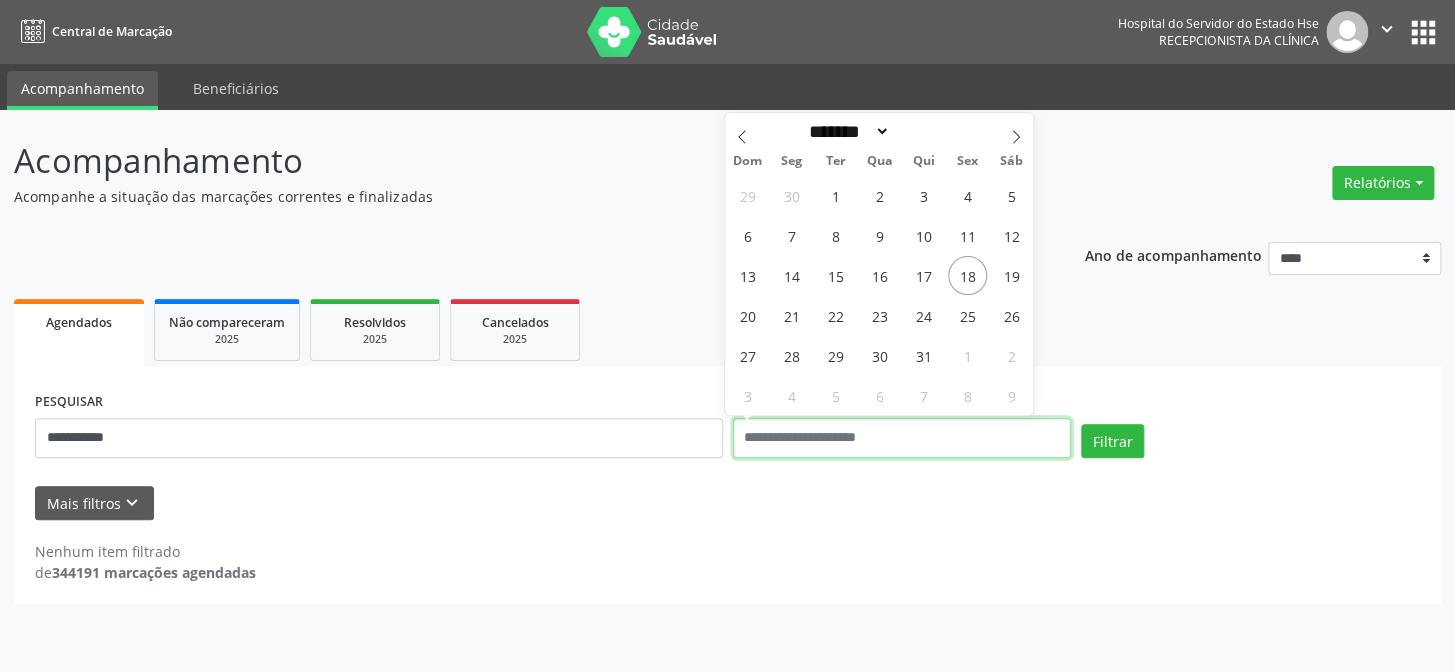 click on "Filtrar" at bounding box center [1112, 441] 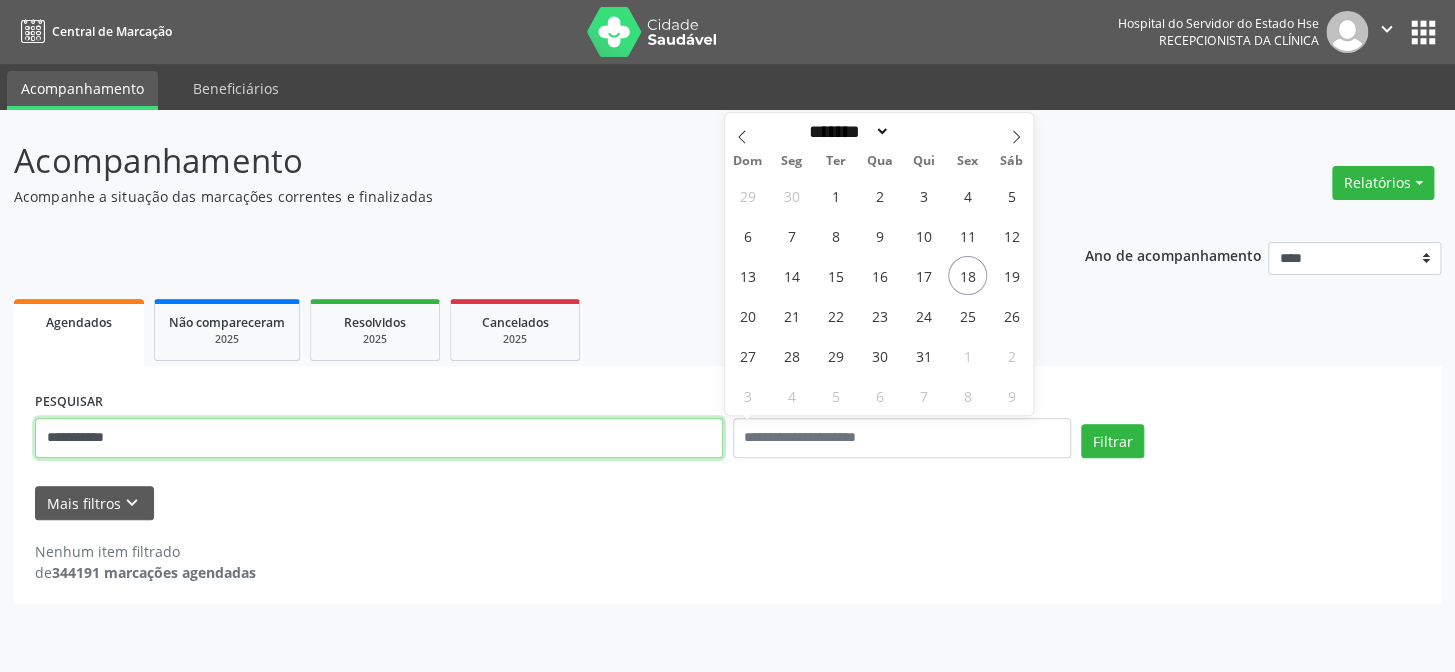 click on "**********" at bounding box center [379, 438] 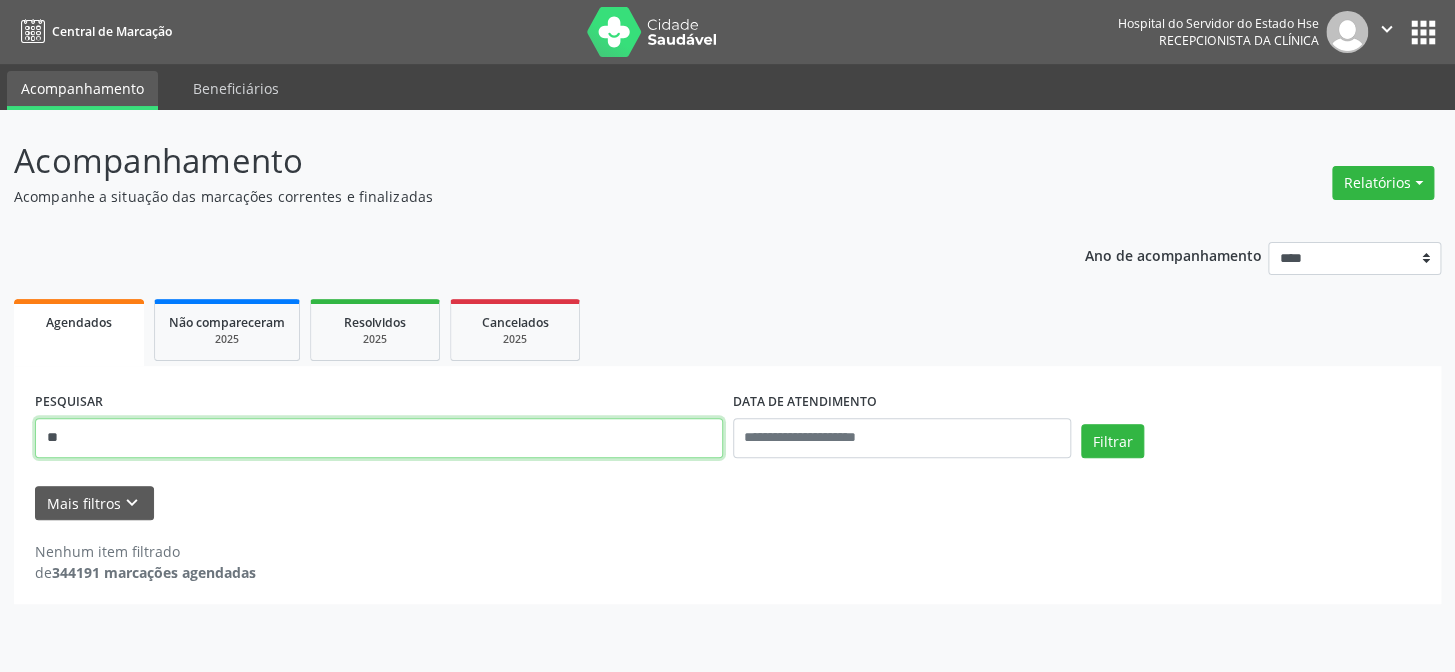 type on "*" 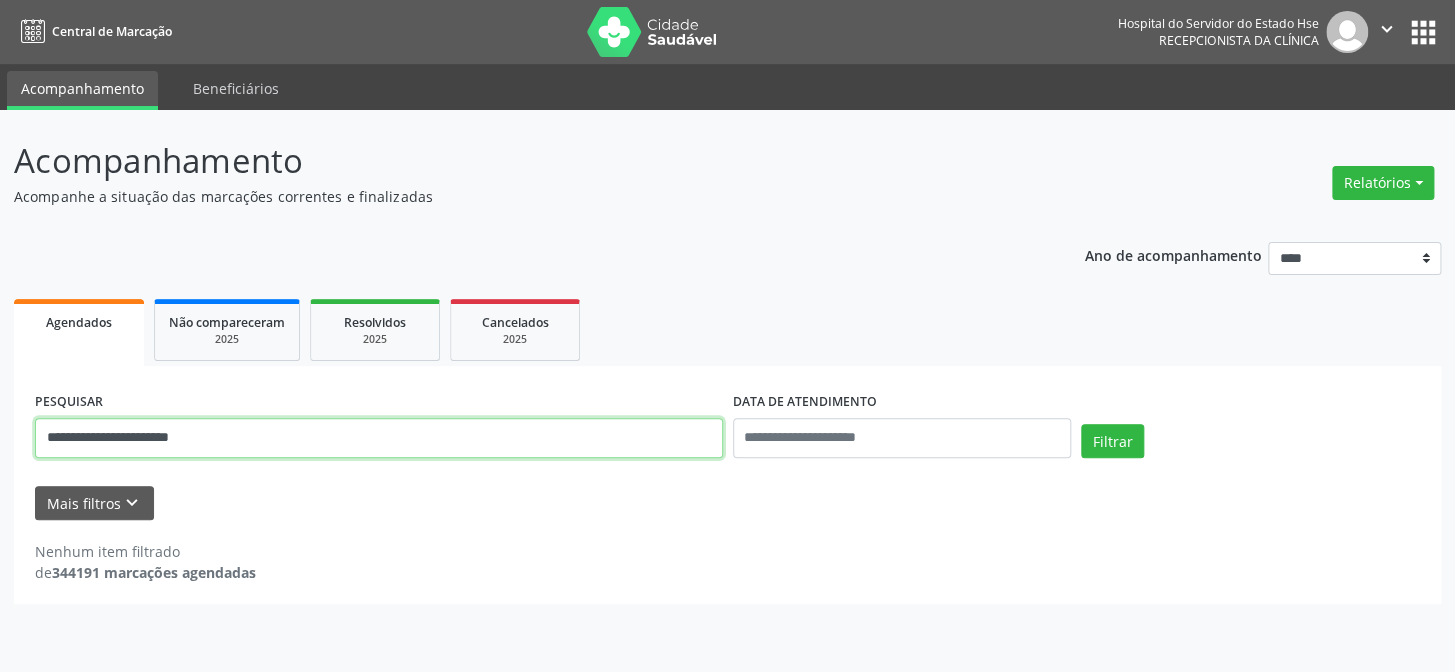 type on "**********" 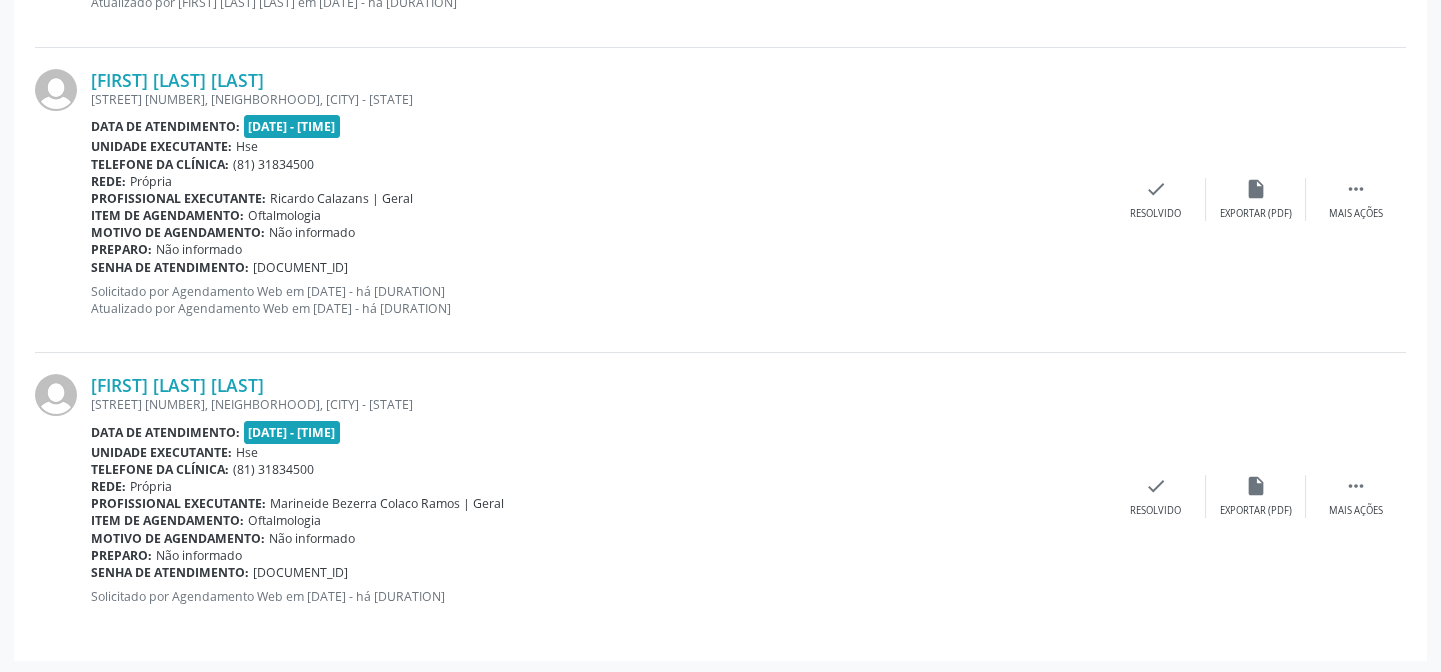 scroll, scrollTop: 860, scrollLeft: 0, axis: vertical 